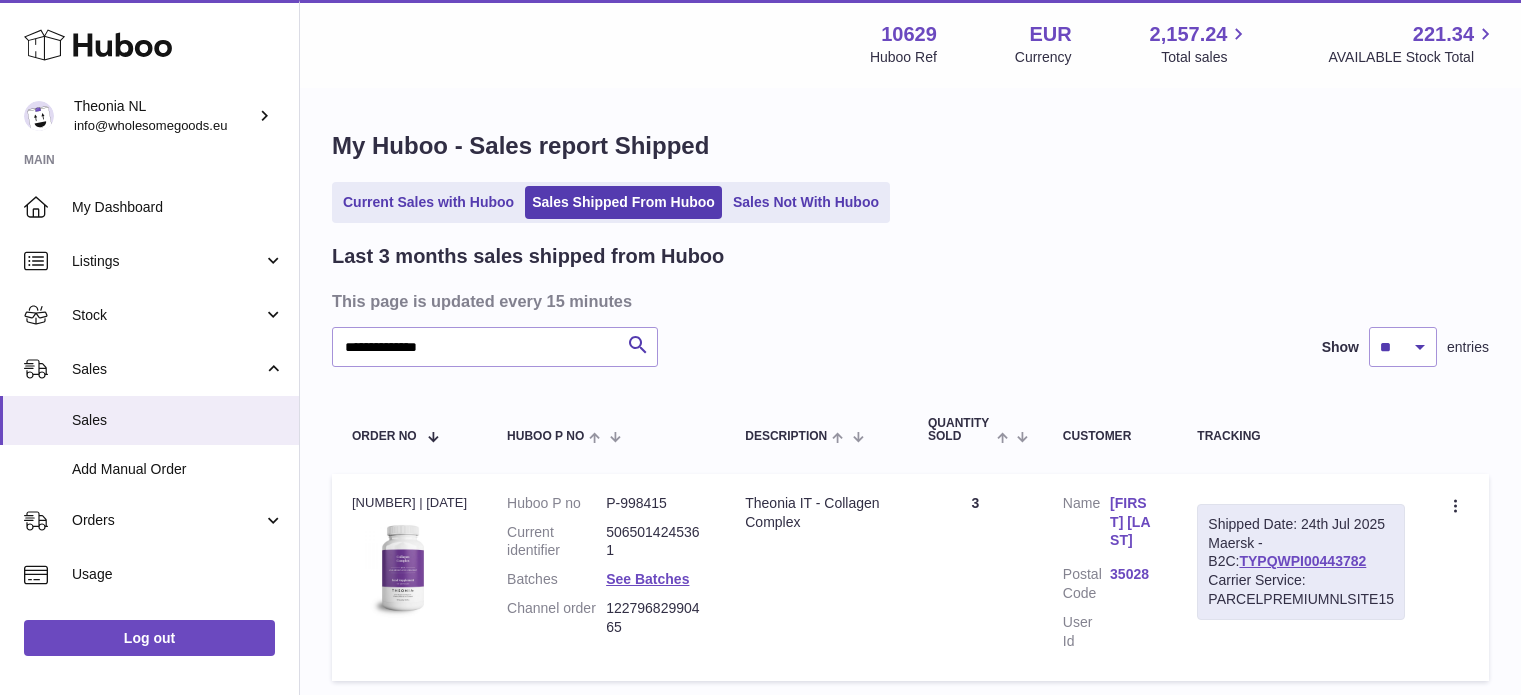 scroll, scrollTop: 0, scrollLeft: 0, axis: both 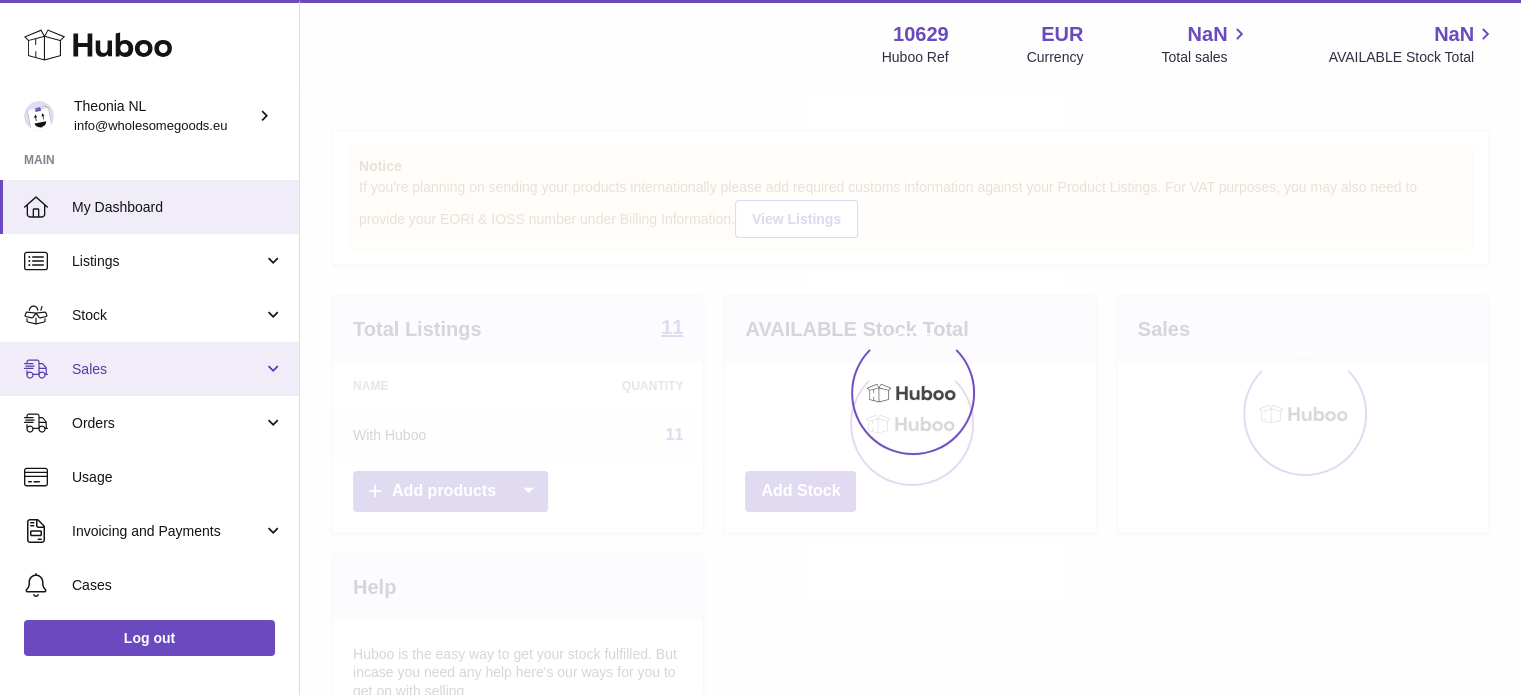 click on "Sales" at bounding box center (167, 369) 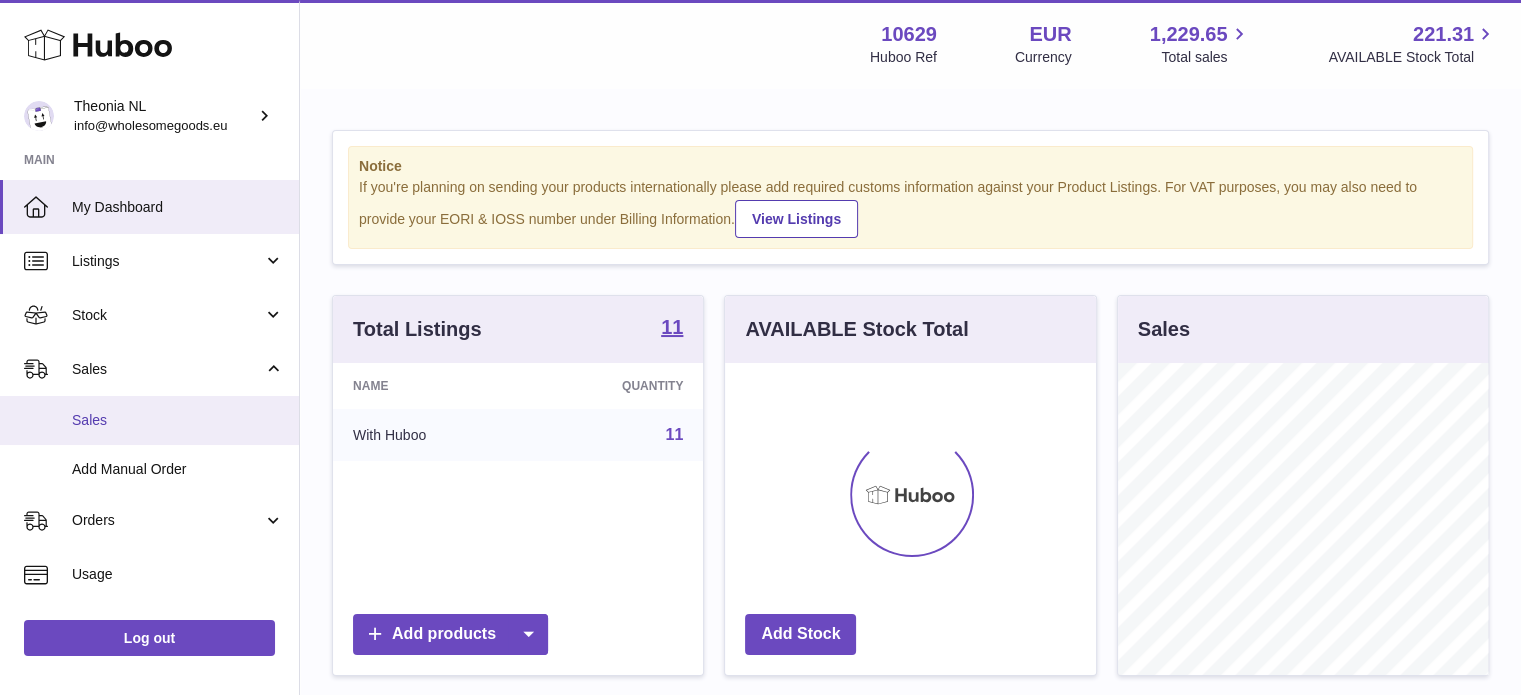 click on "Sales" at bounding box center (178, 420) 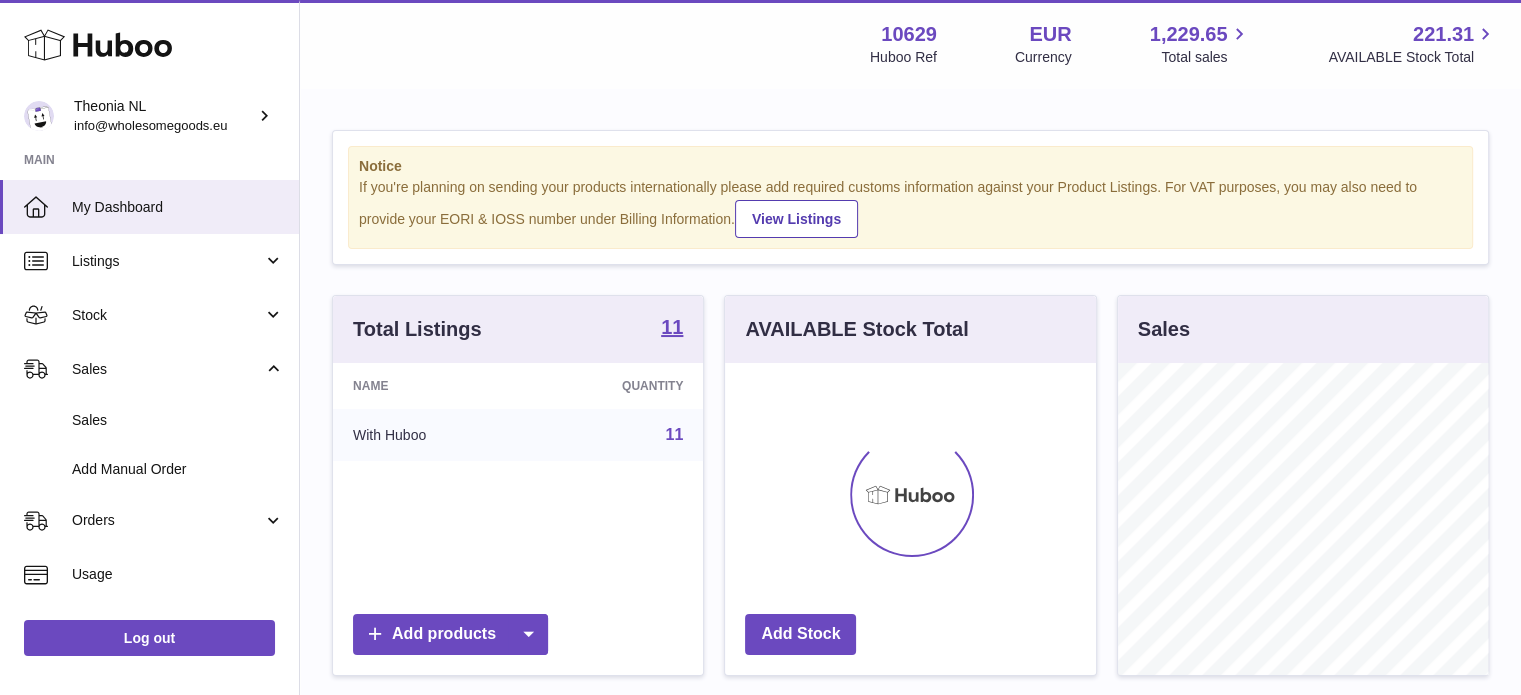 scroll, scrollTop: 999688, scrollLeft: 999629, axis: both 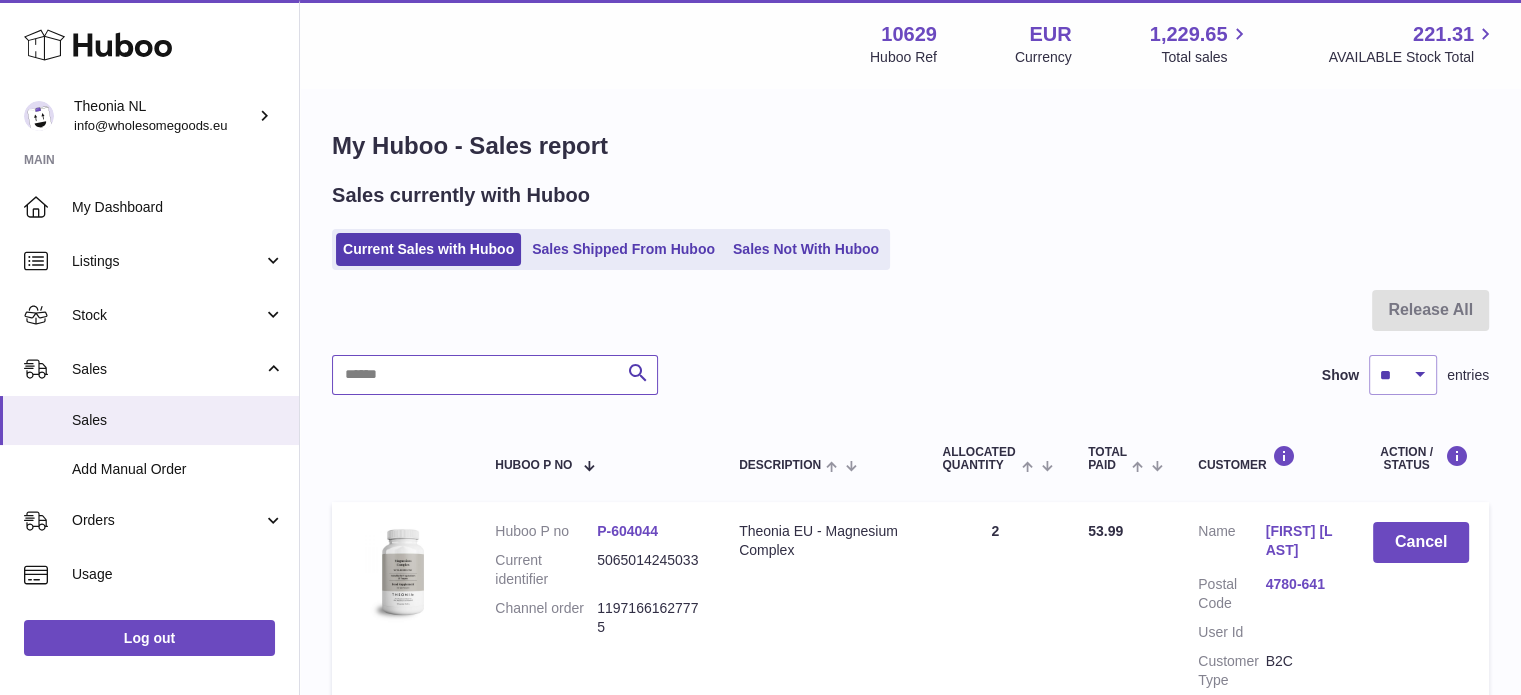click at bounding box center (495, 375) 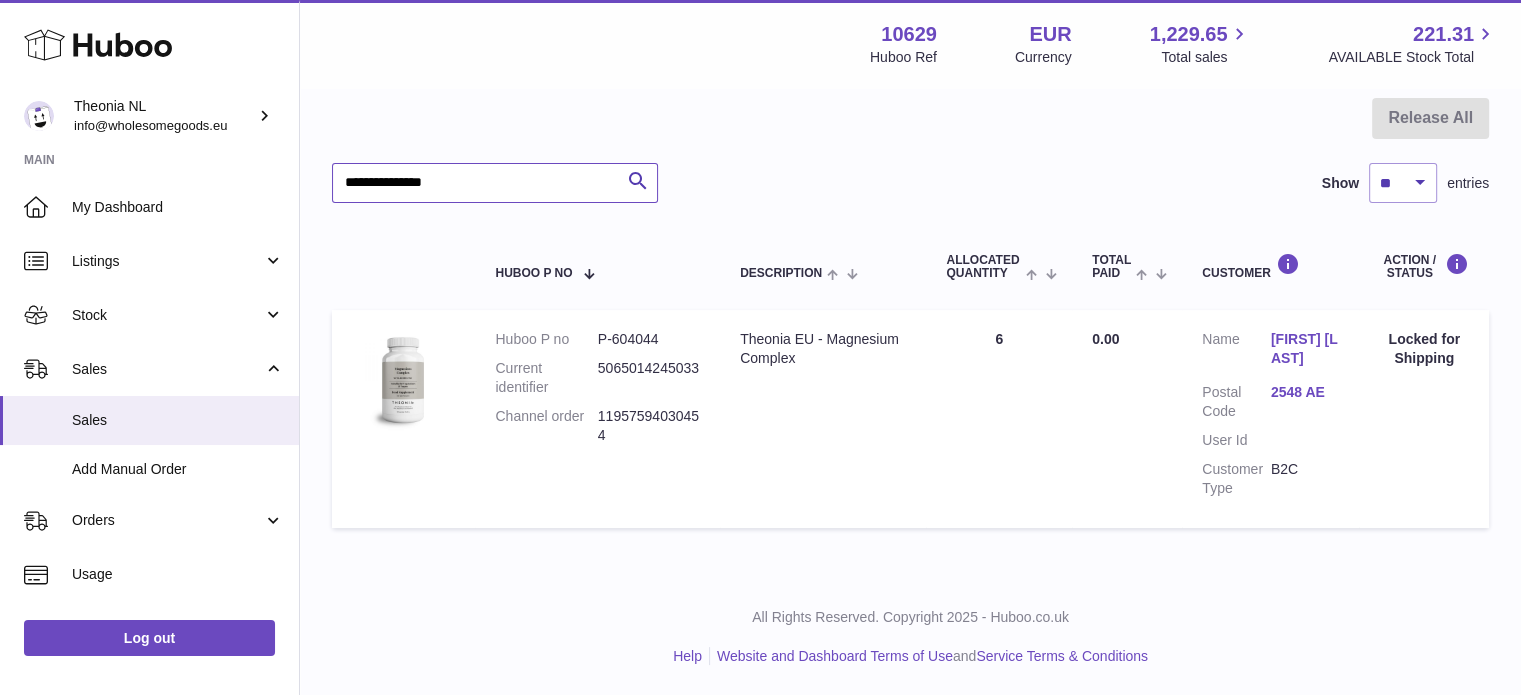 scroll, scrollTop: 209, scrollLeft: 0, axis: vertical 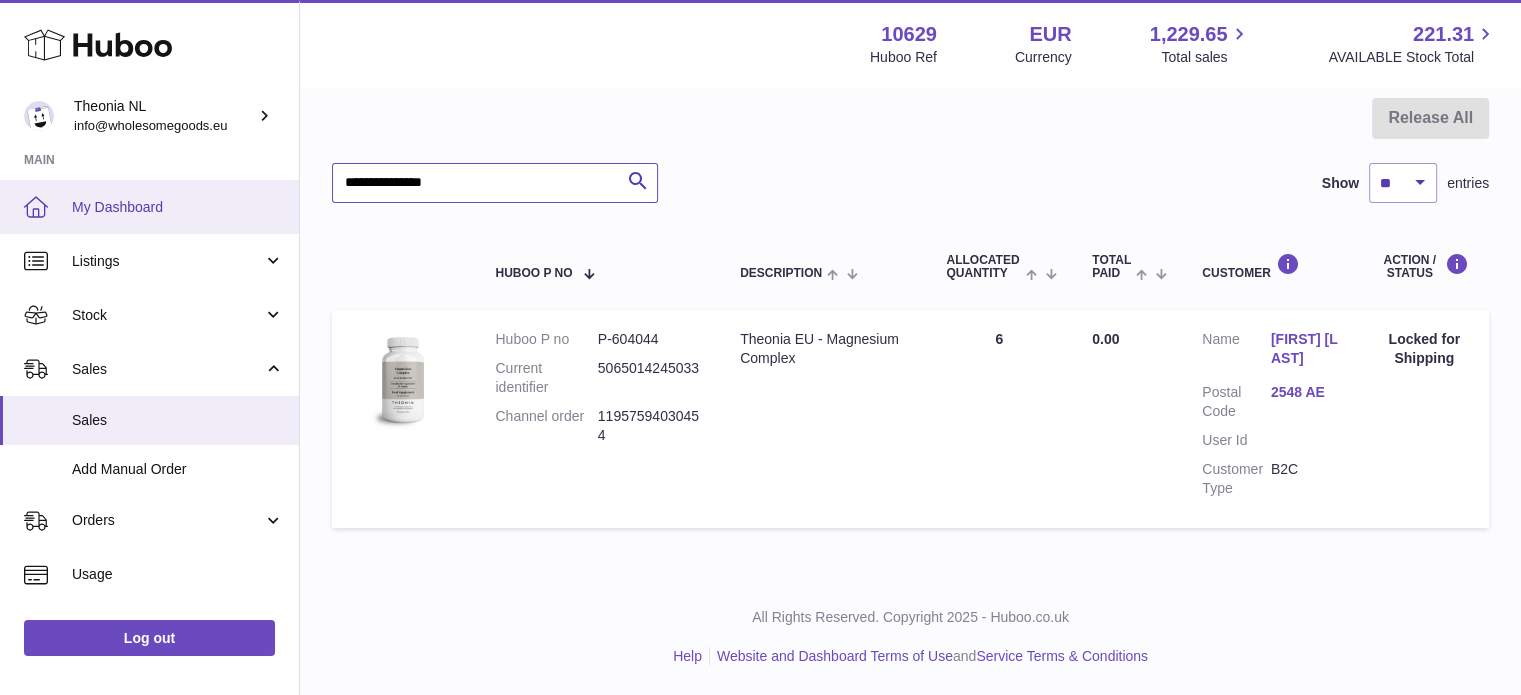 drag, startPoint x: 530, startPoint y: 167, endPoint x: 164, endPoint y: 222, distance: 370.10944 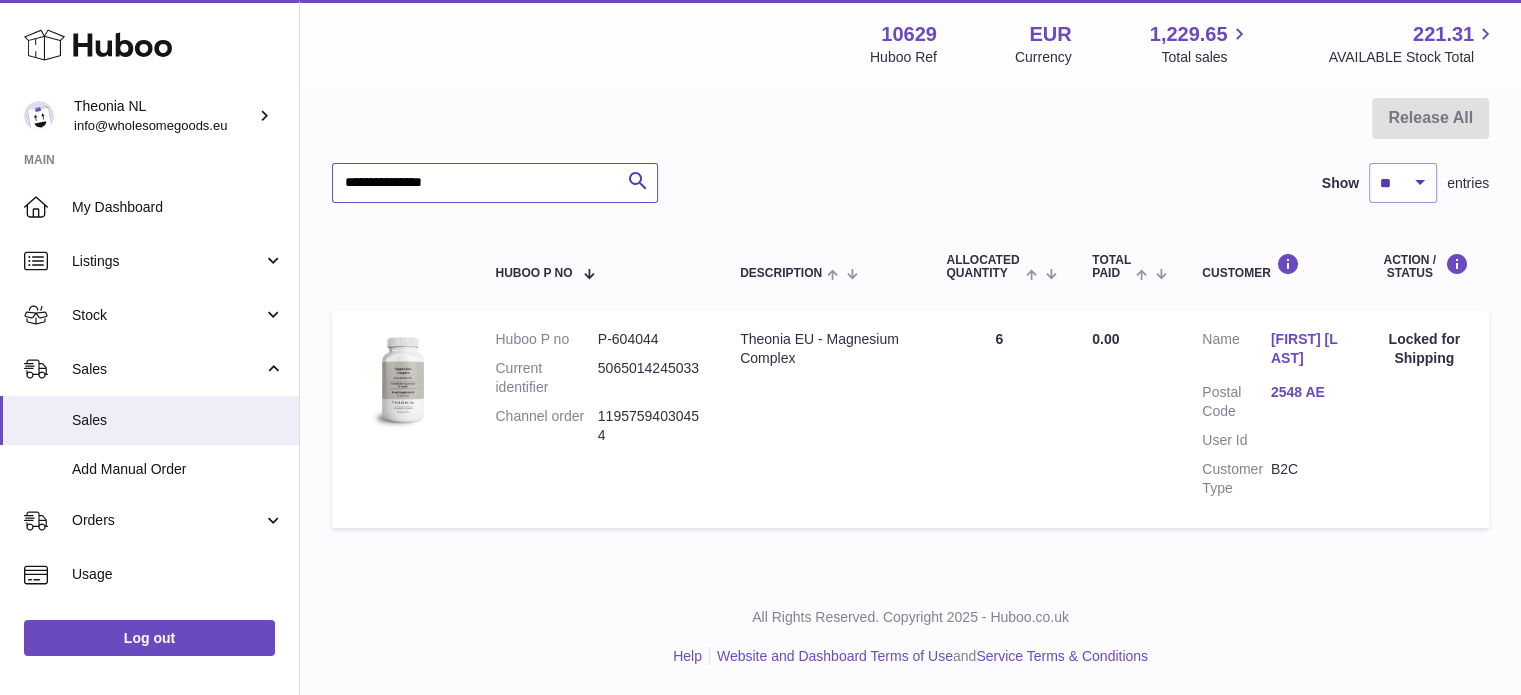 paste 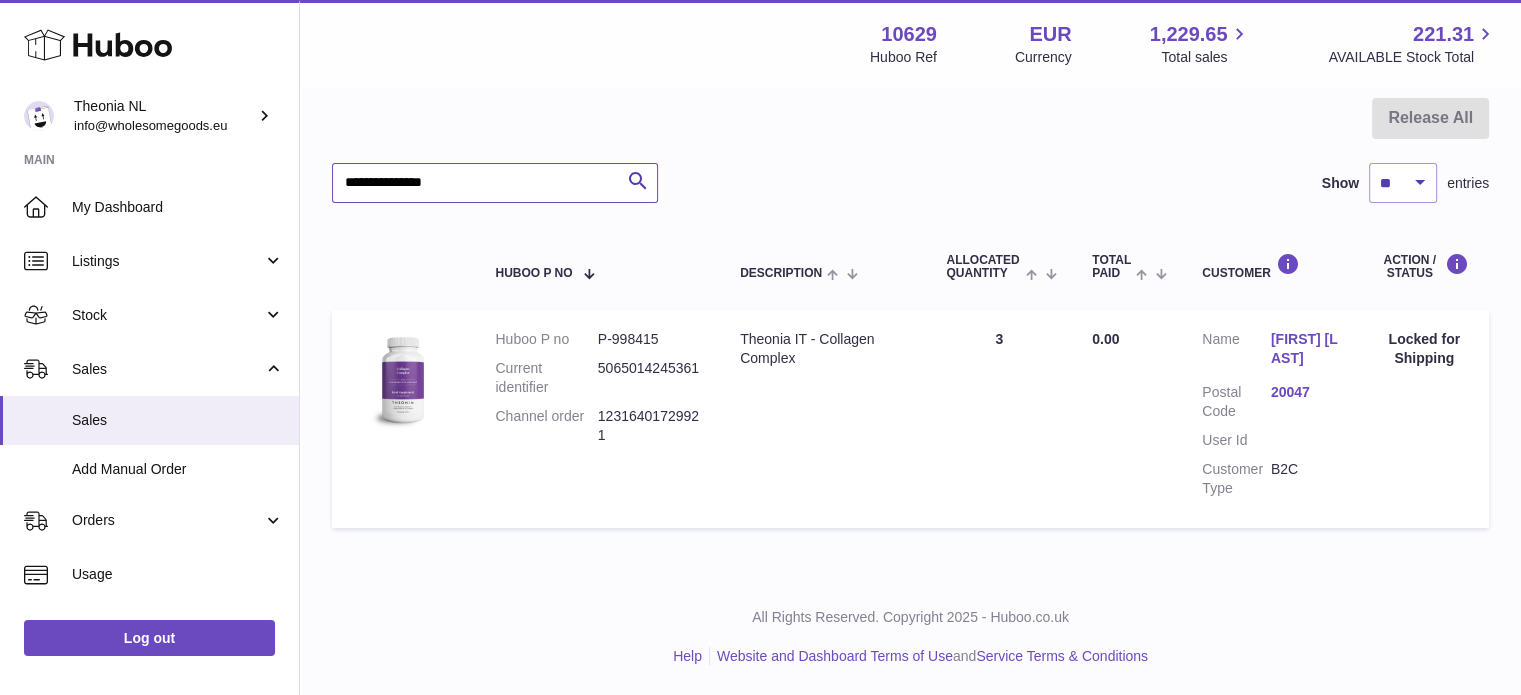 scroll, scrollTop: 191, scrollLeft: 0, axis: vertical 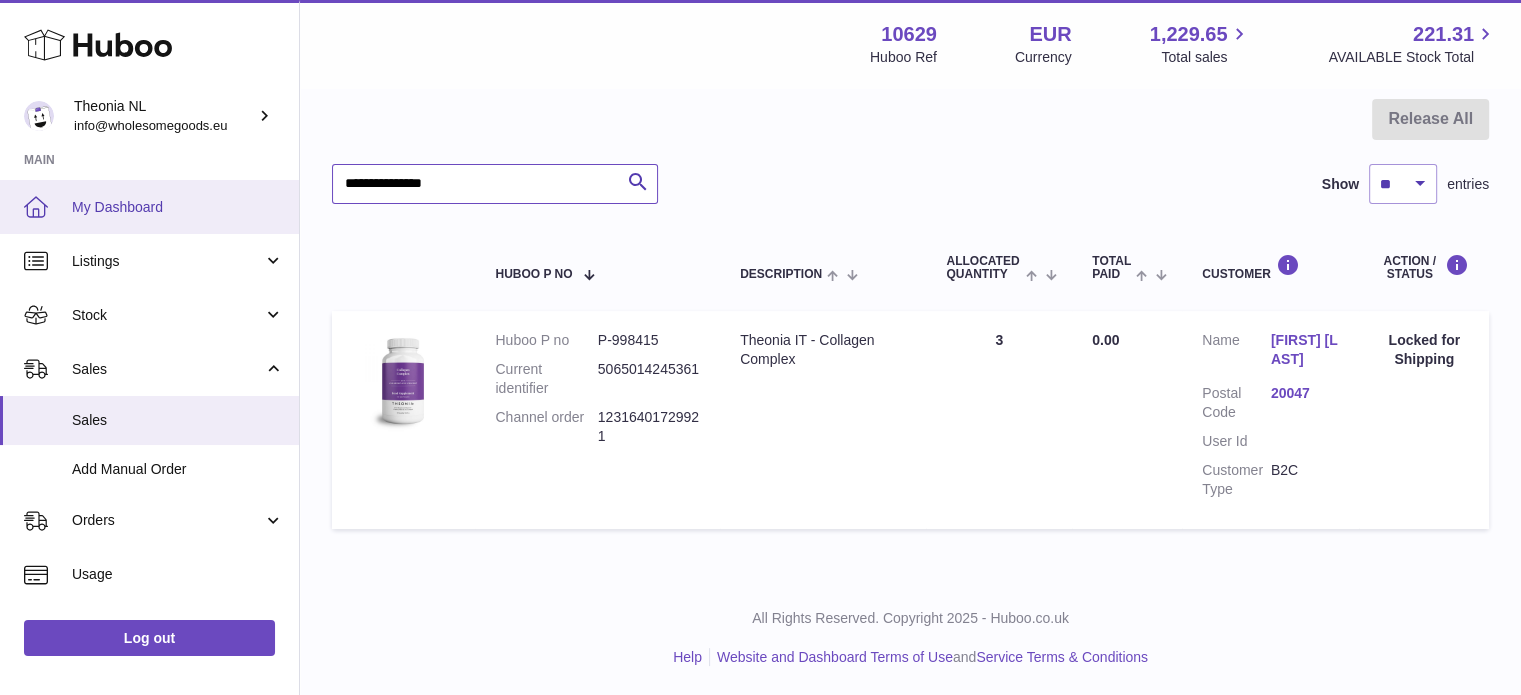 drag, startPoint x: 534, startPoint y: 184, endPoint x: 214, endPoint y: 195, distance: 320.189 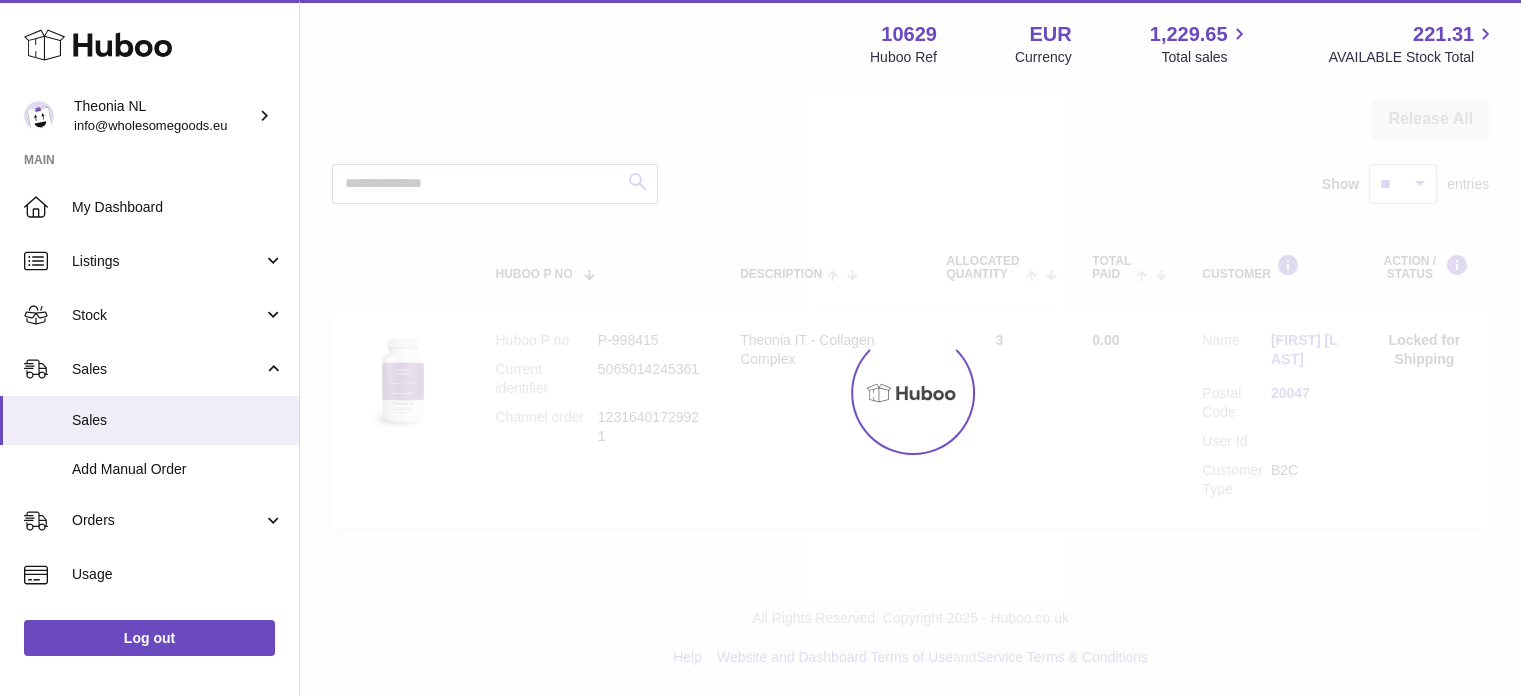 scroll, scrollTop: 0, scrollLeft: 0, axis: both 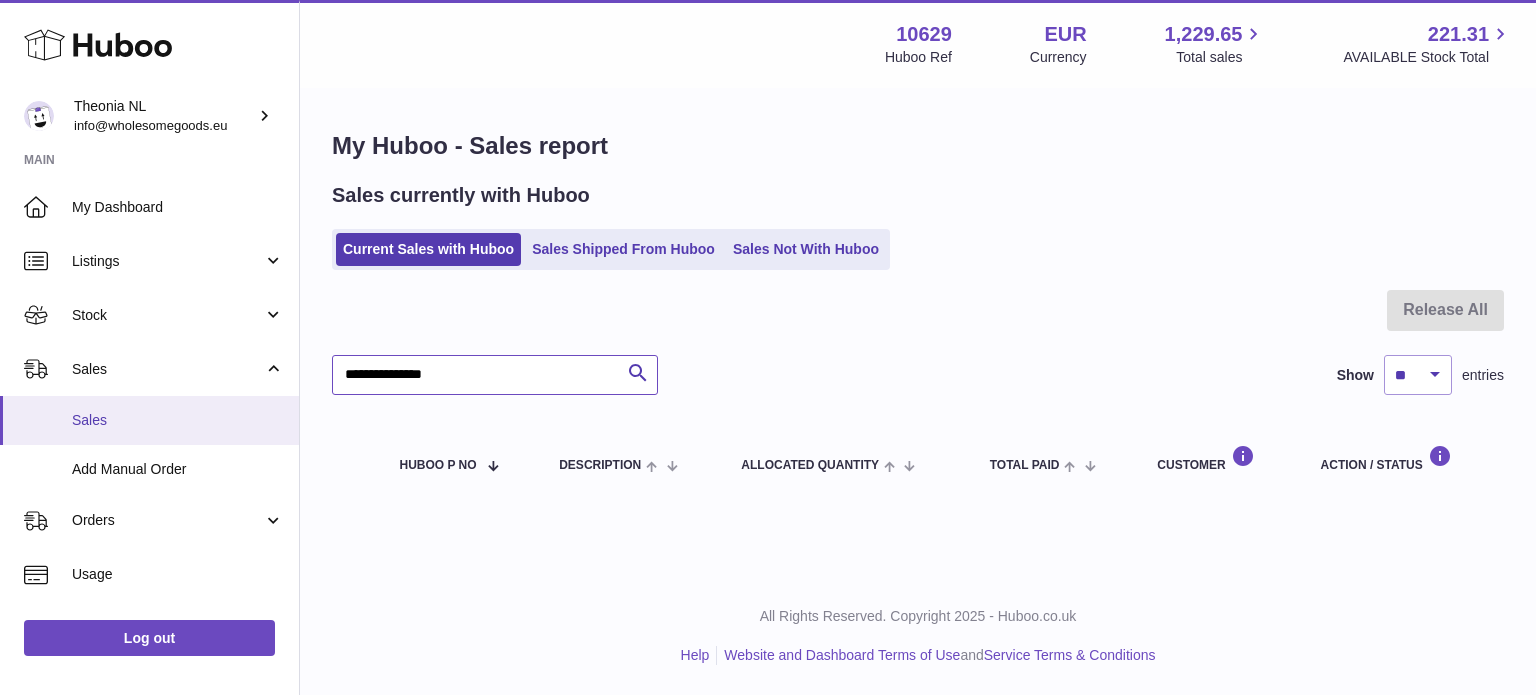 drag, startPoint x: 488, startPoint y: 377, endPoint x: 92, endPoint y: 403, distance: 396.85263 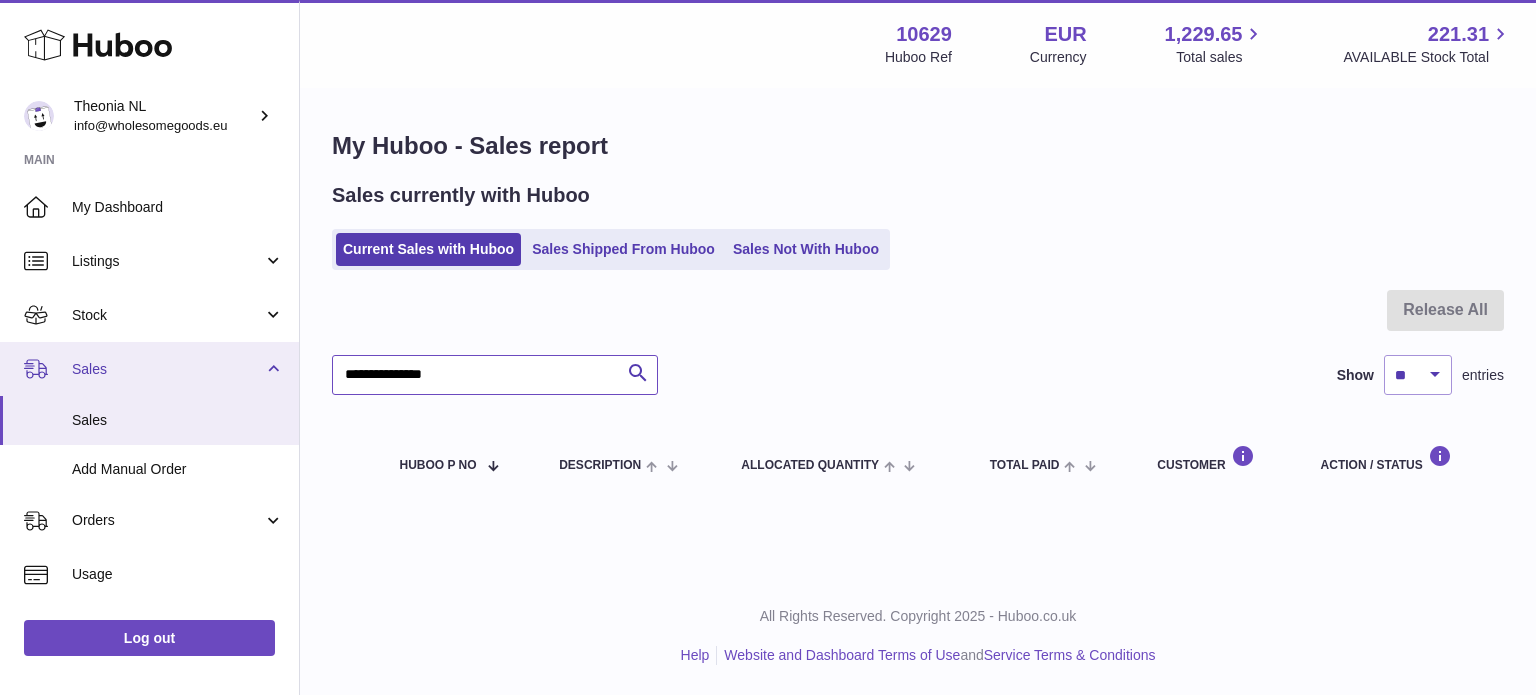 paste 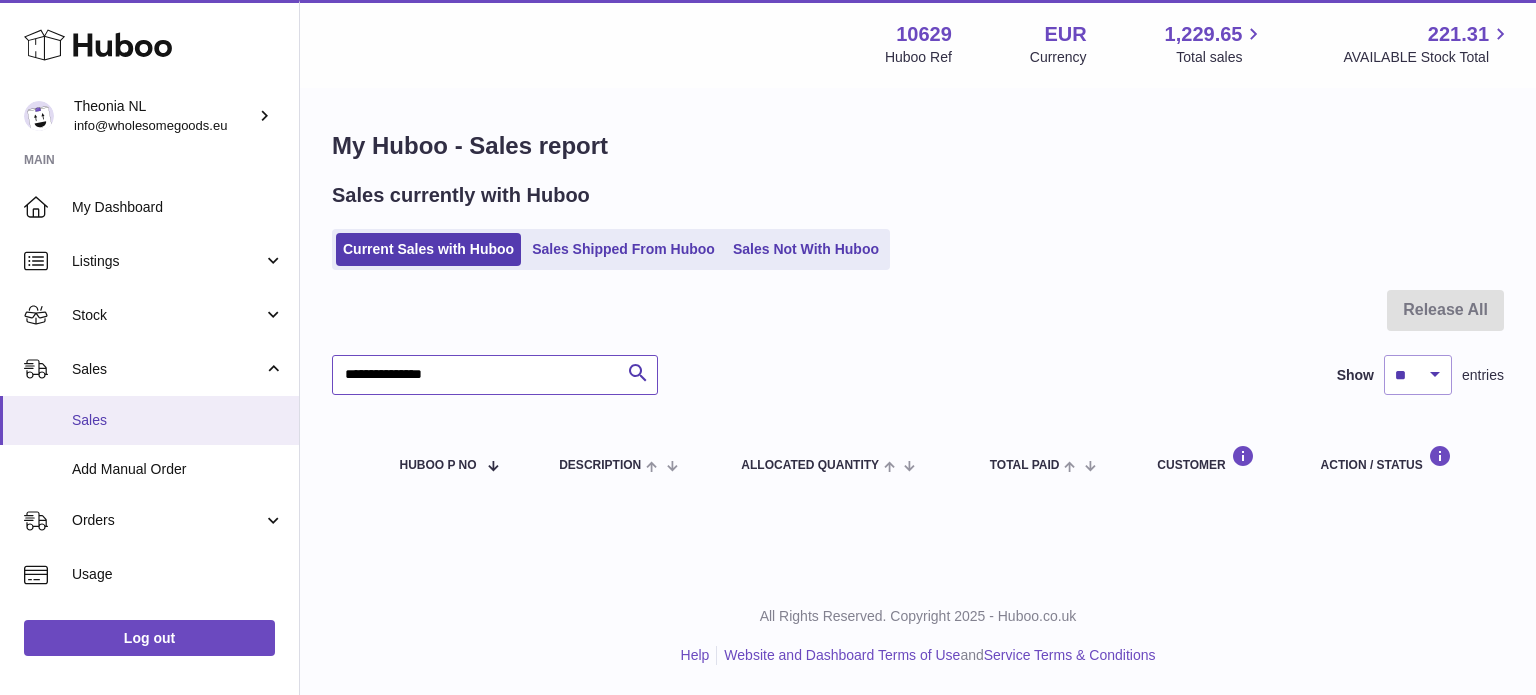 drag, startPoint x: 500, startPoint y: 363, endPoint x: 62, endPoint y: 410, distance: 440.51447 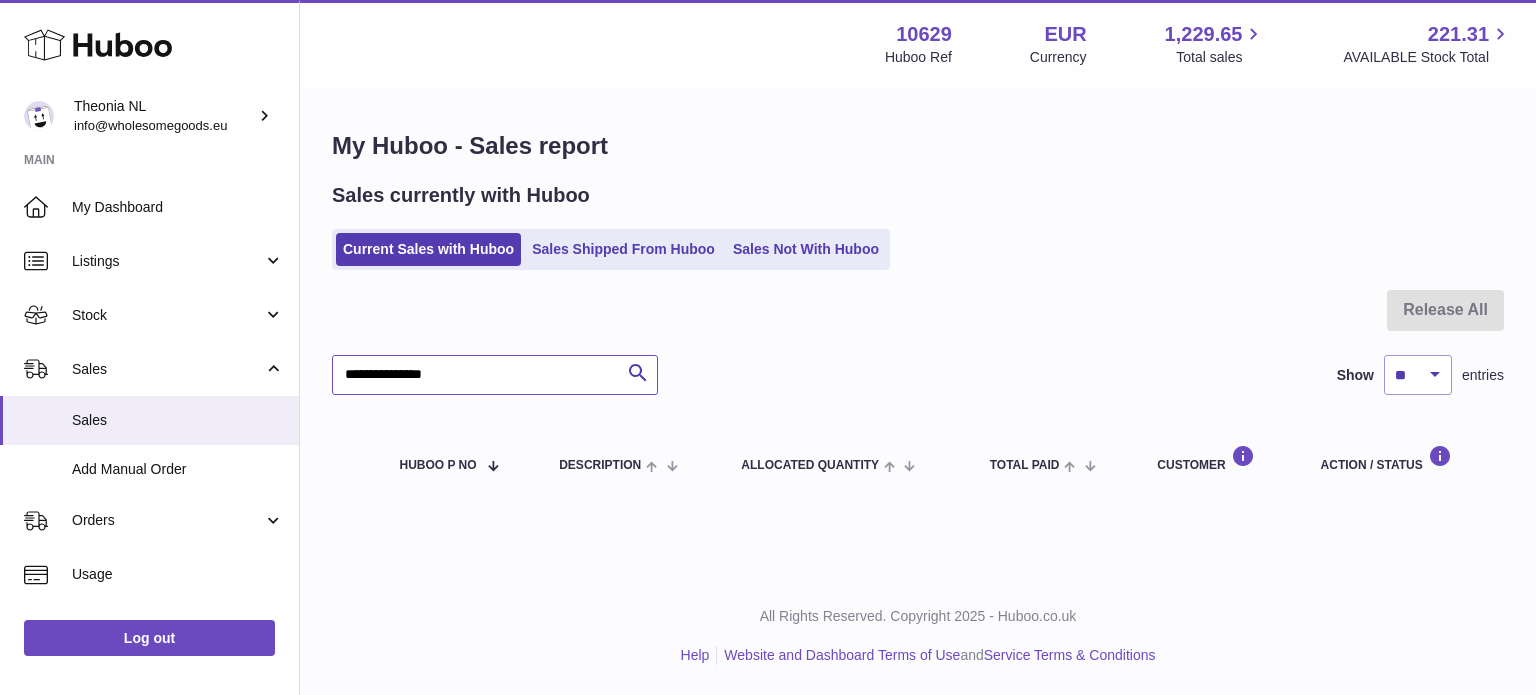 paste 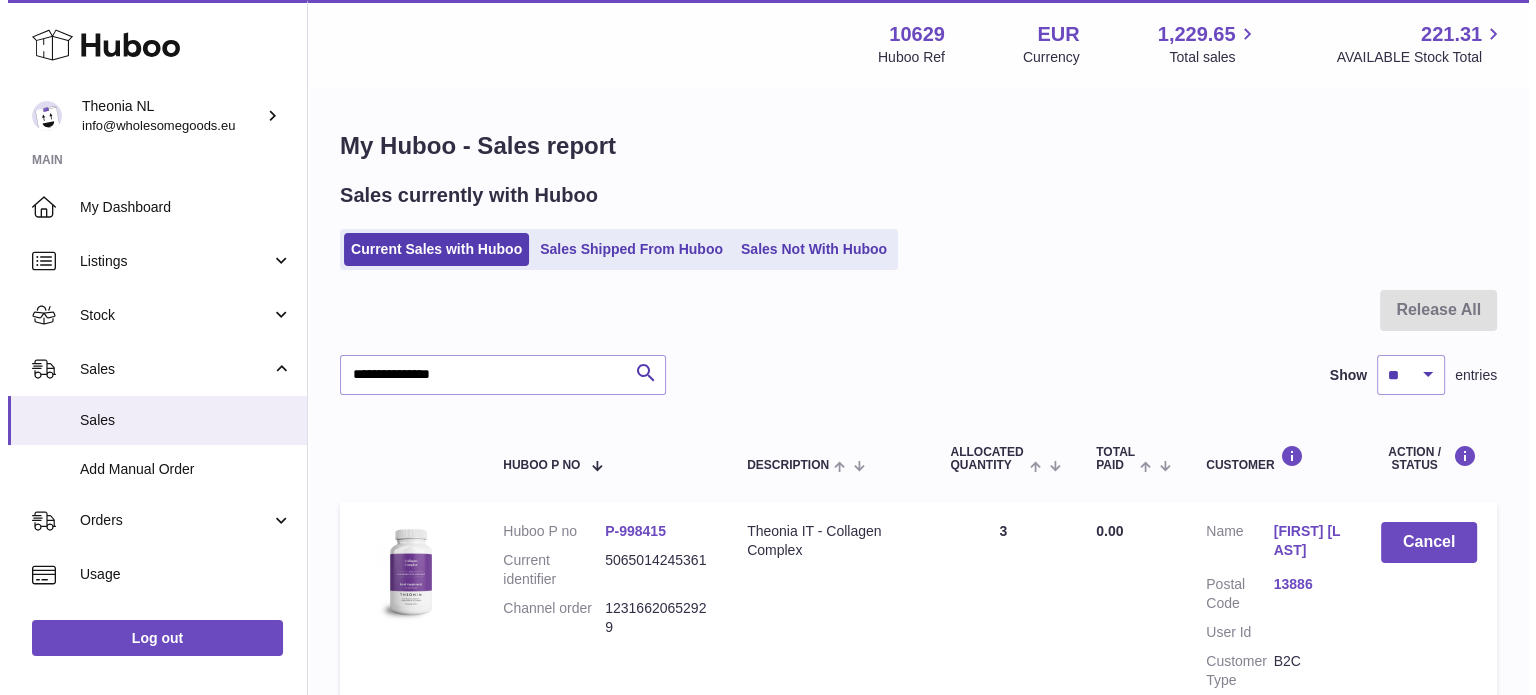 scroll, scrollTop: 191, scrollLeft: 0, axis: vertical 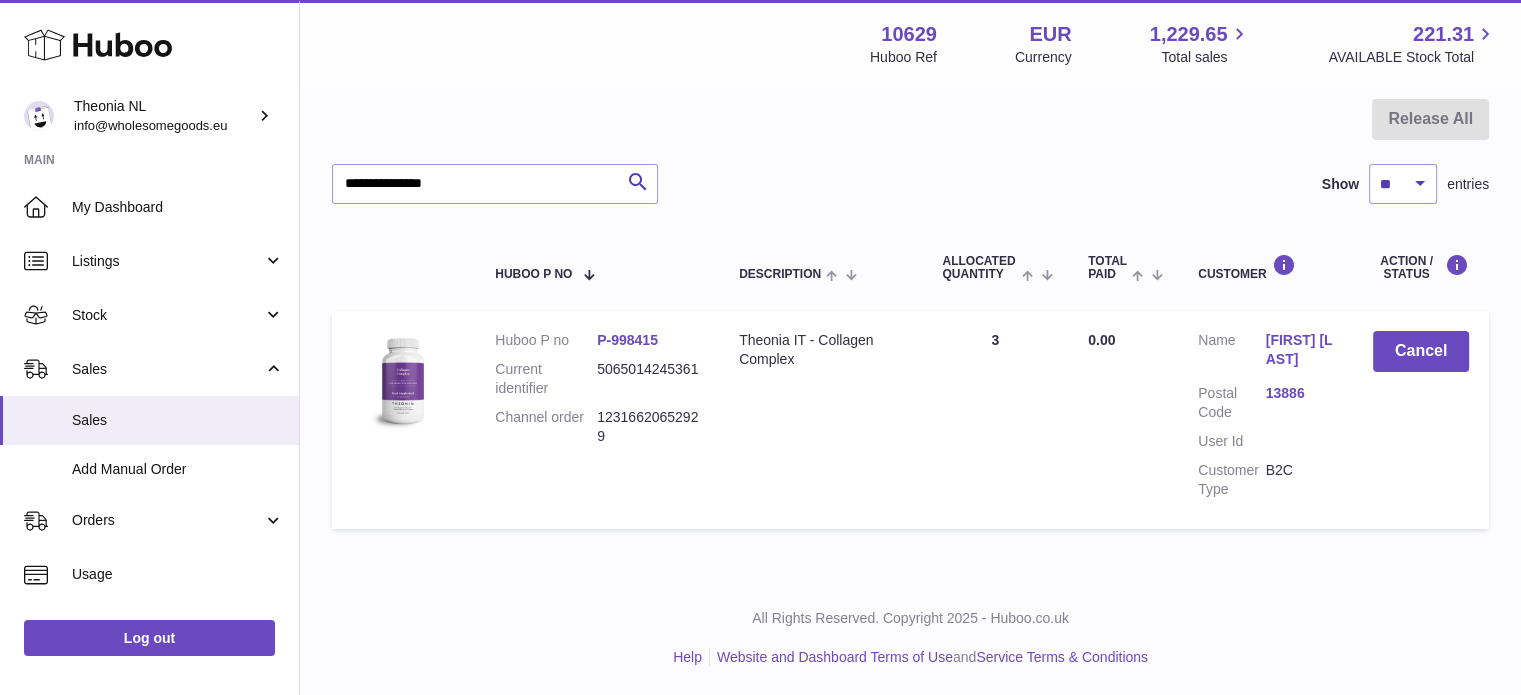 click on "Customer Name [FIRST] [LAST] Postal Code [POSTAL_CODE] User Id Customer Type B2C" at bounding box center [1265, 419] 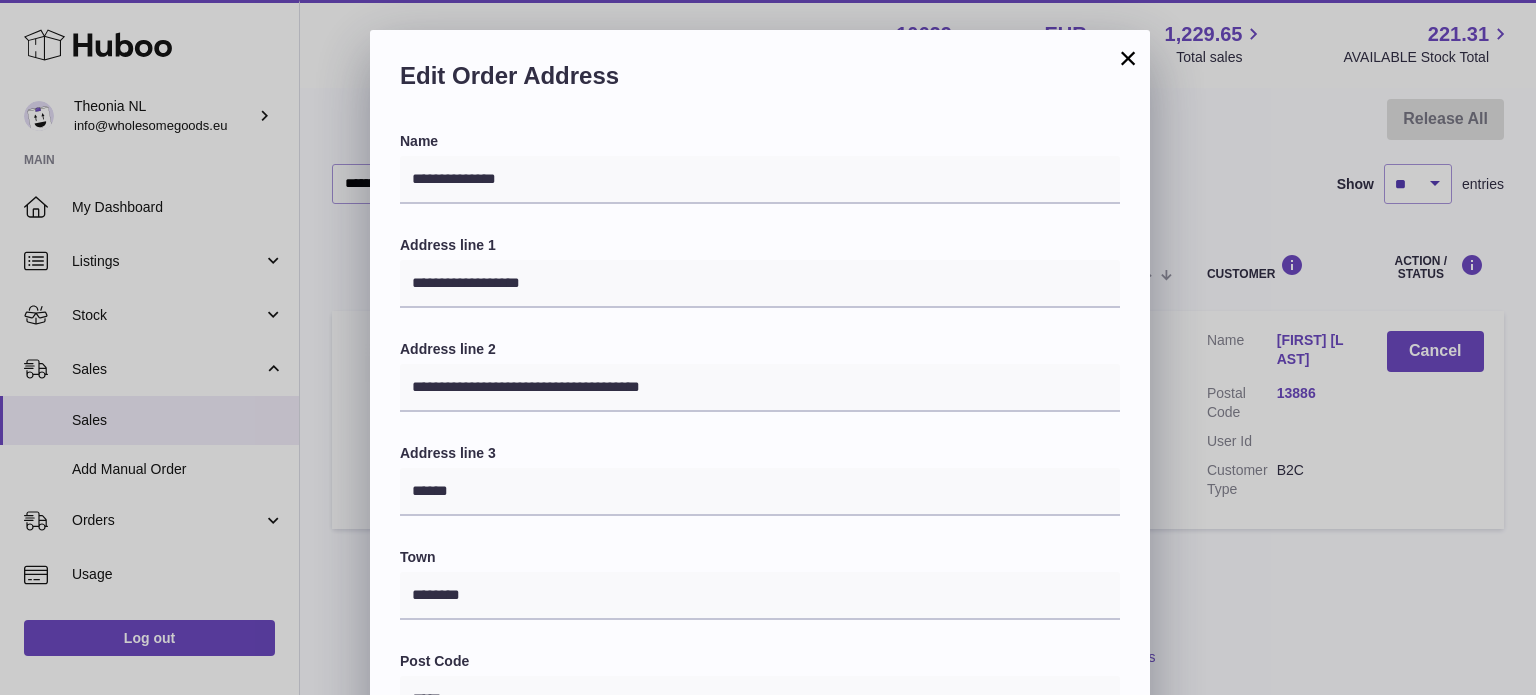 scroll, scrollTop: 564, scrollLeft: 0, axis: vertical 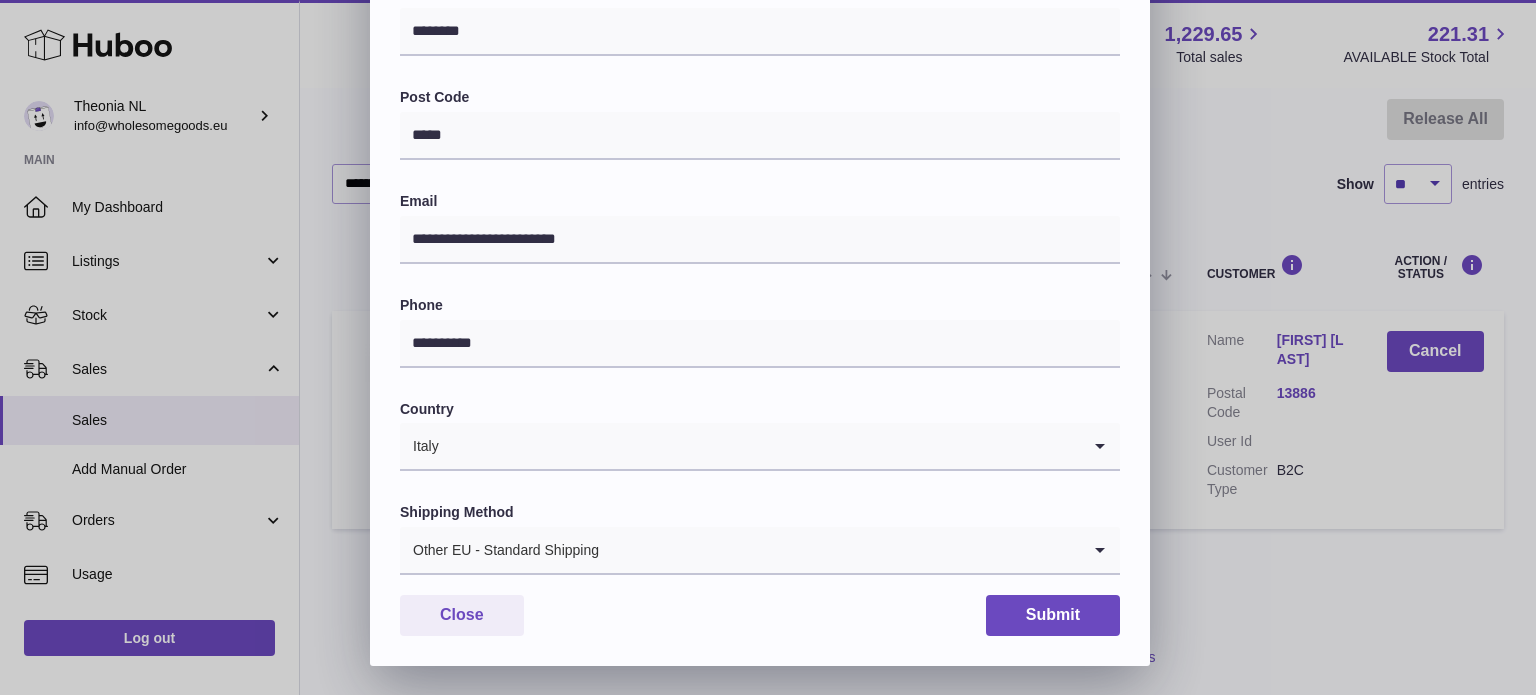 click on "Other EU - Standard Shipping" at bounding box center [740, 550] 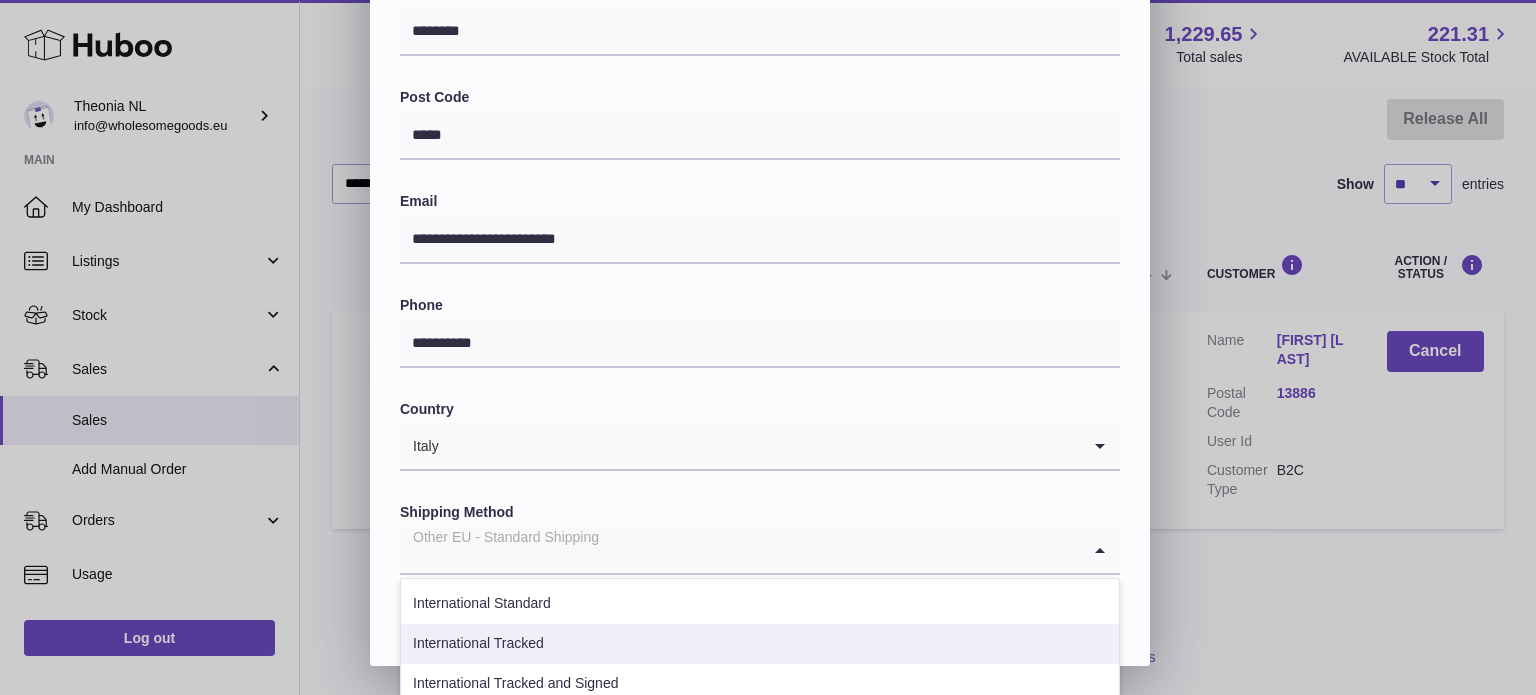 click on "International Tracked" at bounding box center (760, 644) 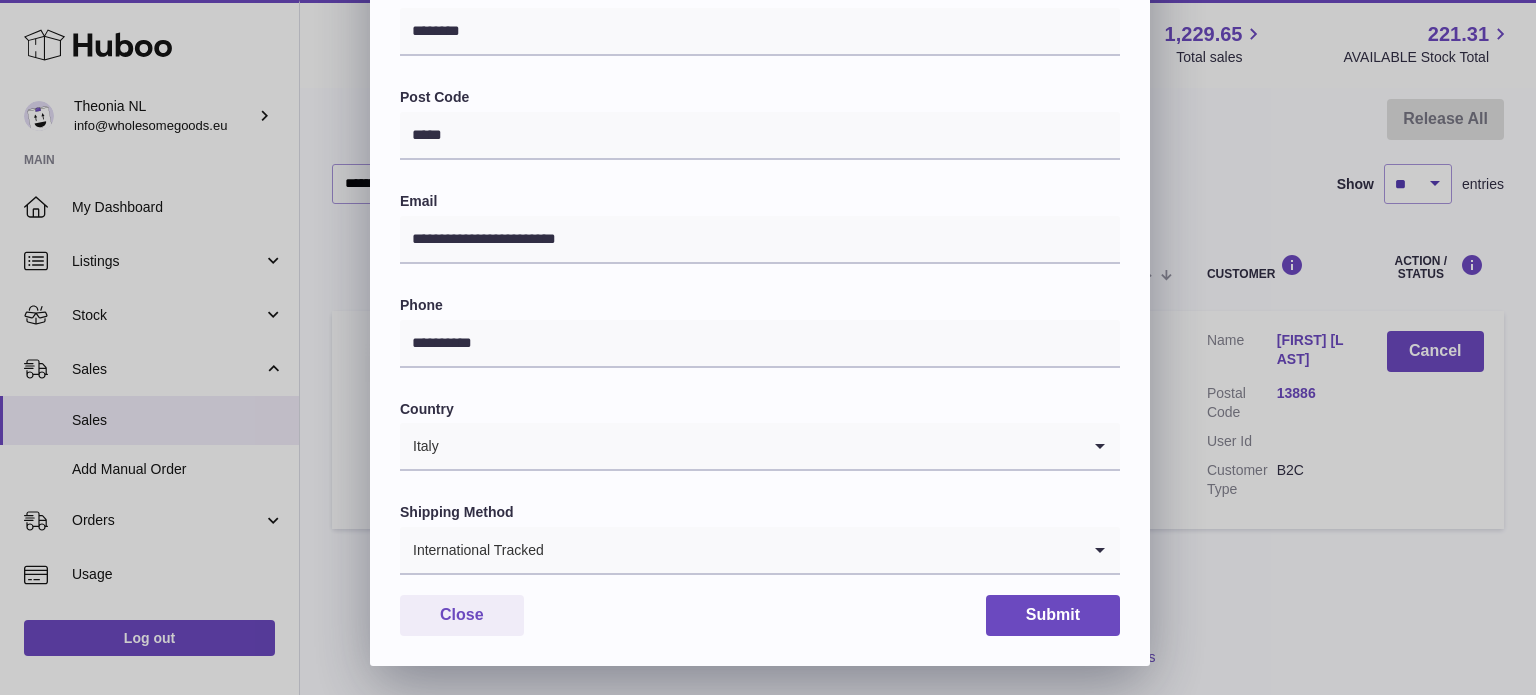 click on "**********" at bounding box center (760, 117) 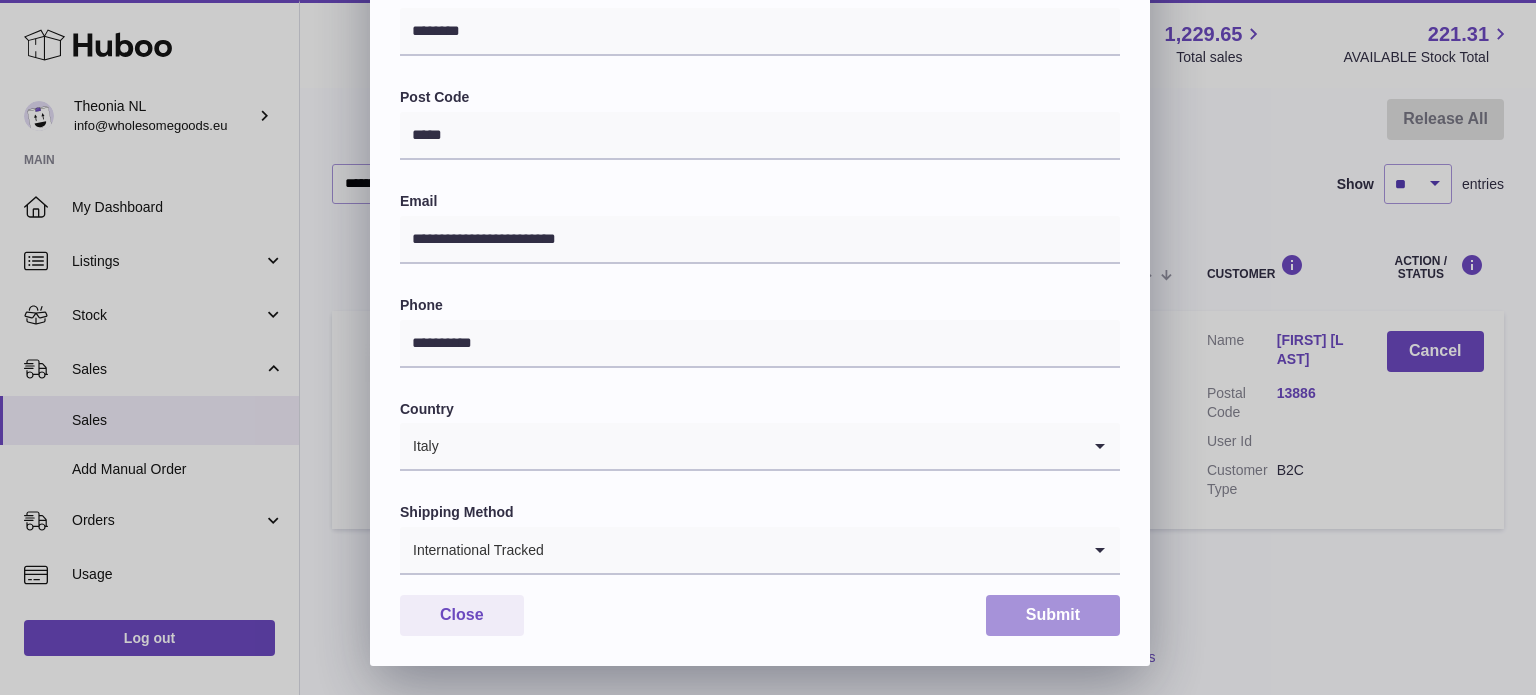 click on "Submit" at bounding box center [1053, 615] 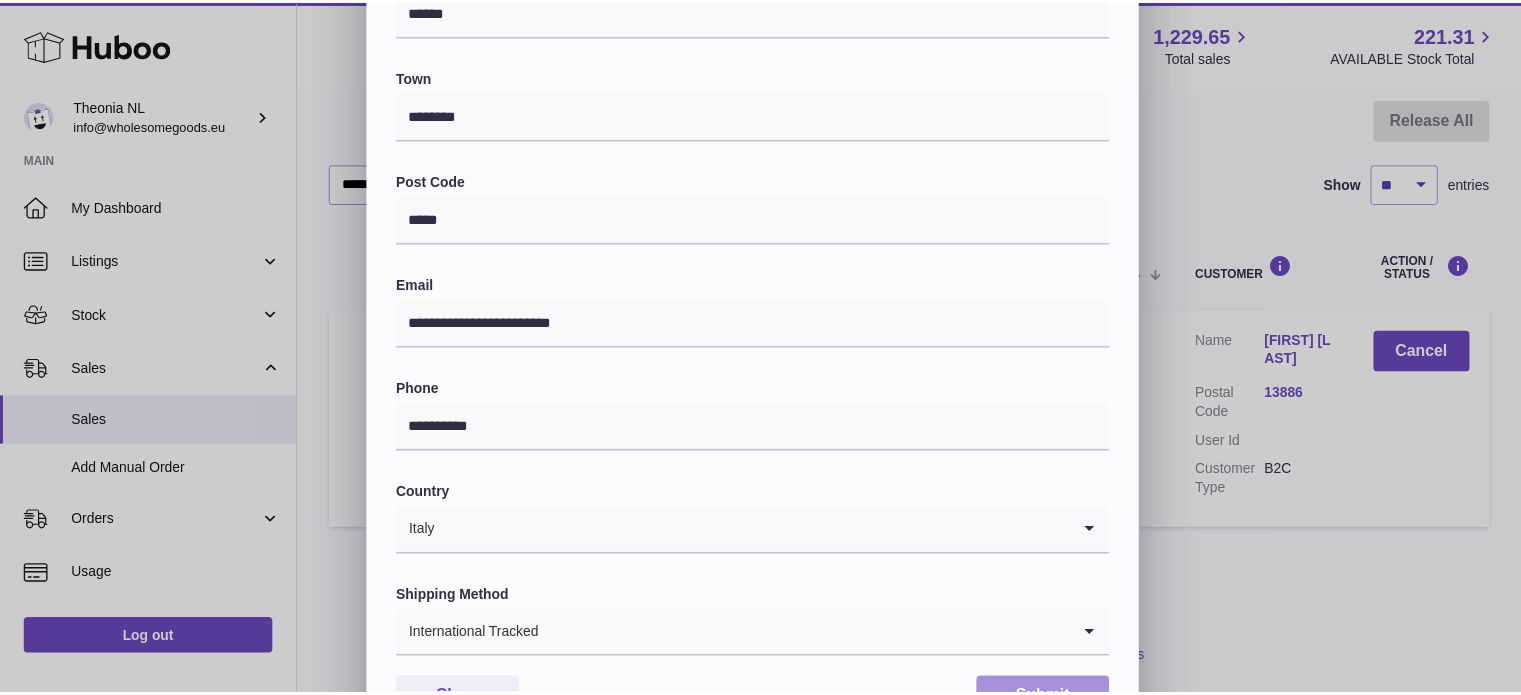 scroll, scrollTop: 585, scrollLeft: 0, axis: vertical 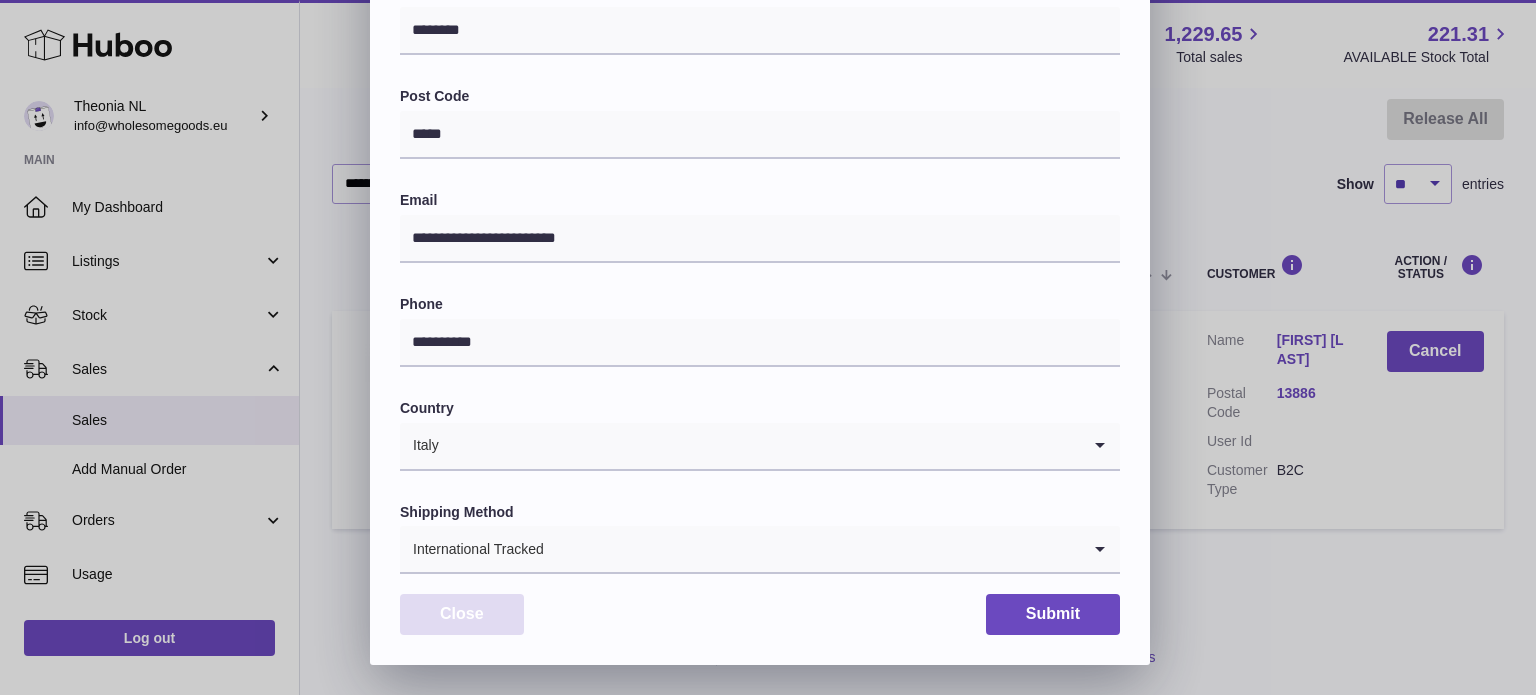 click on "Close" at bounding box center [462, 614] 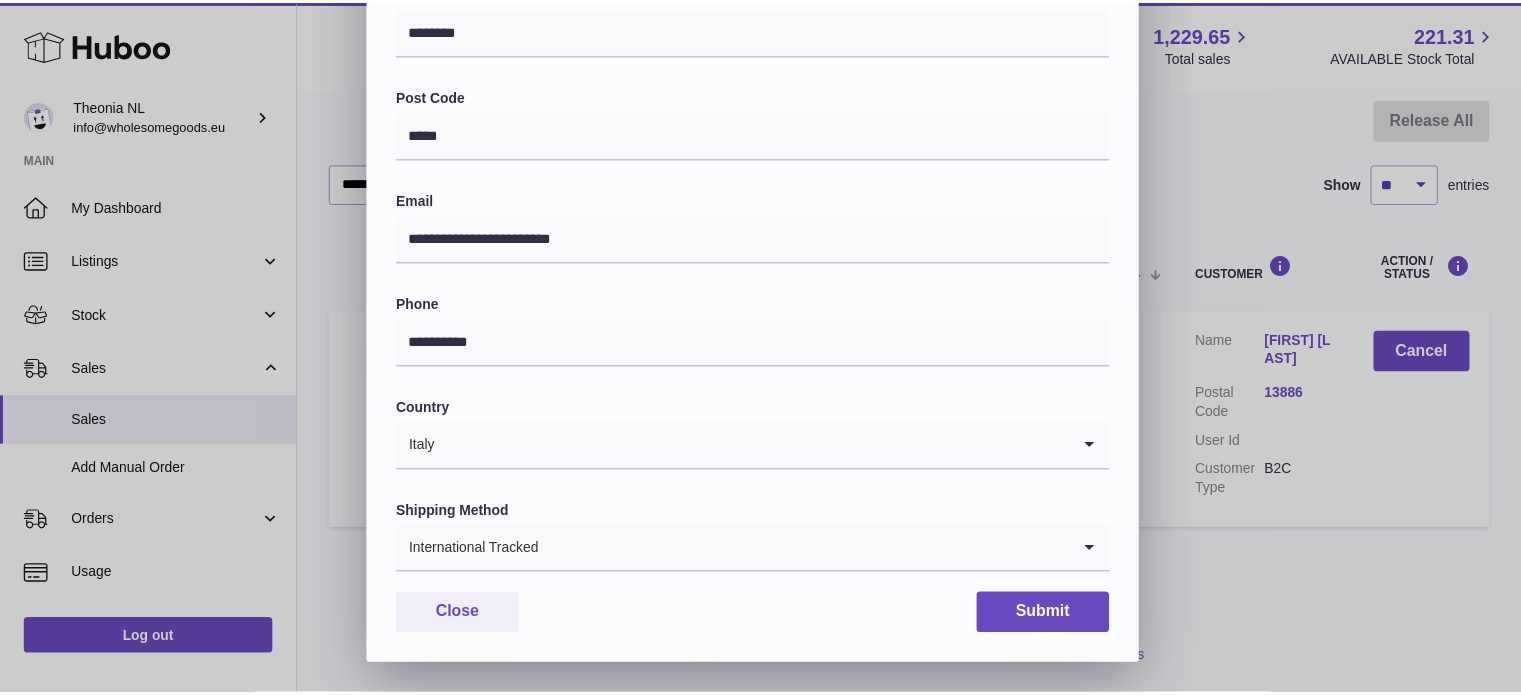 scroll, scrollTop: 0, scrollLeft: 0, axis: both 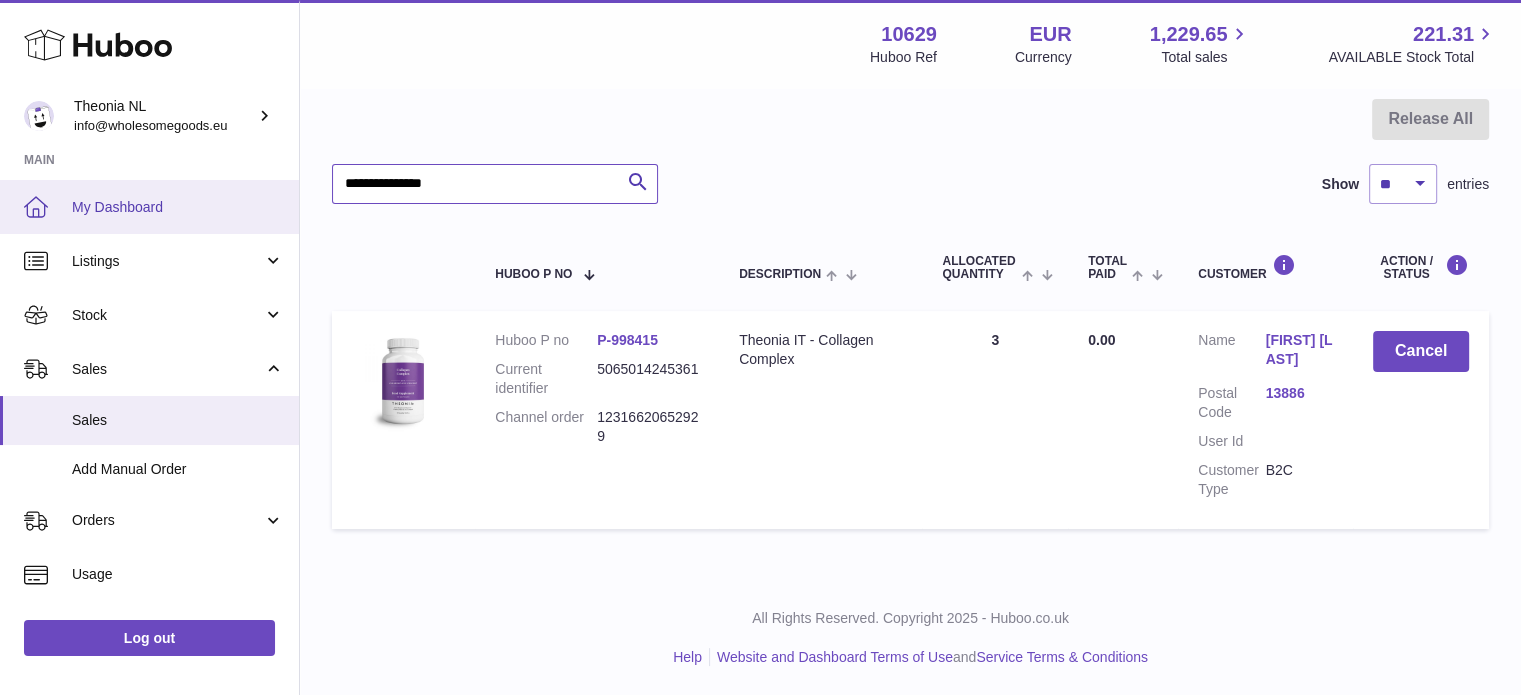 drag, startPoint x: 158, startPoint y: 221, endPoint x: 22, endPoint y: 231, distance: 136.36716 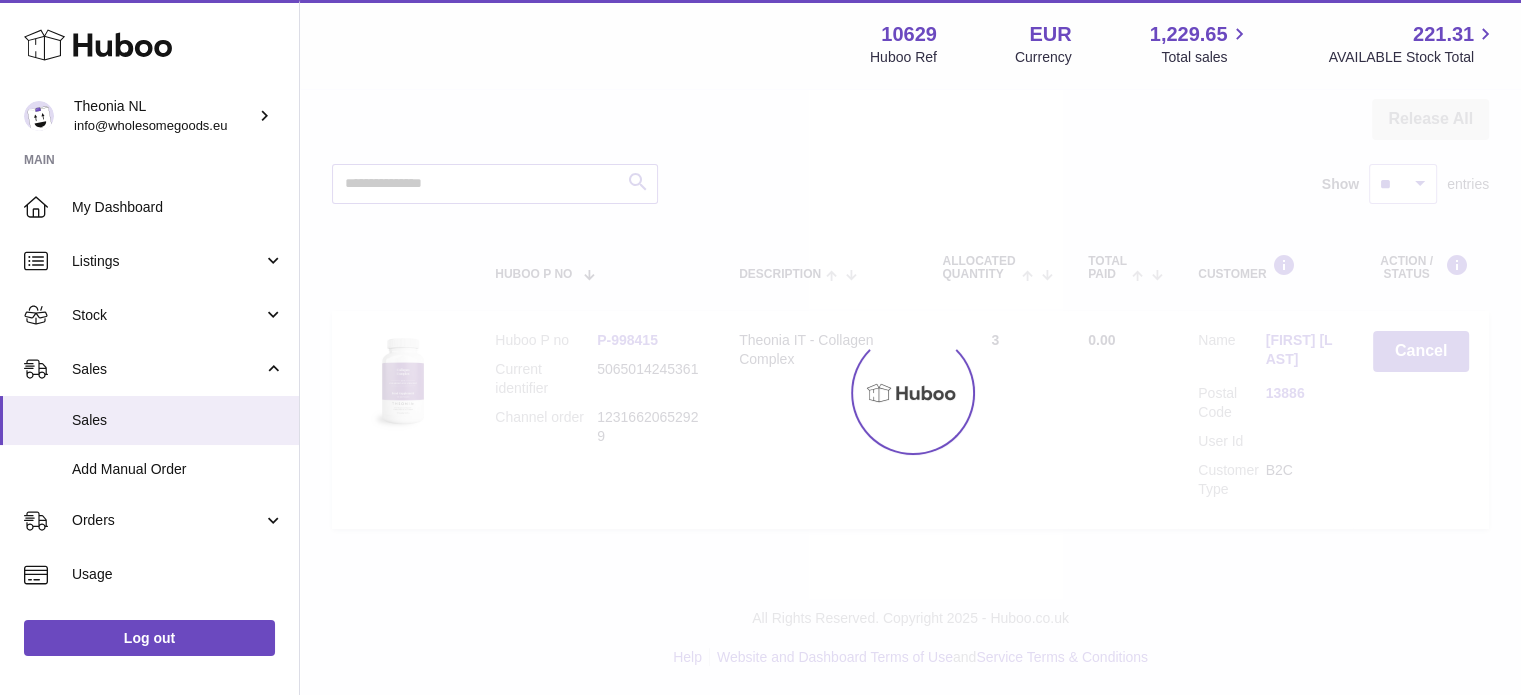 scroll, scrollTop: 0, scrollLeft: 0, axis: both 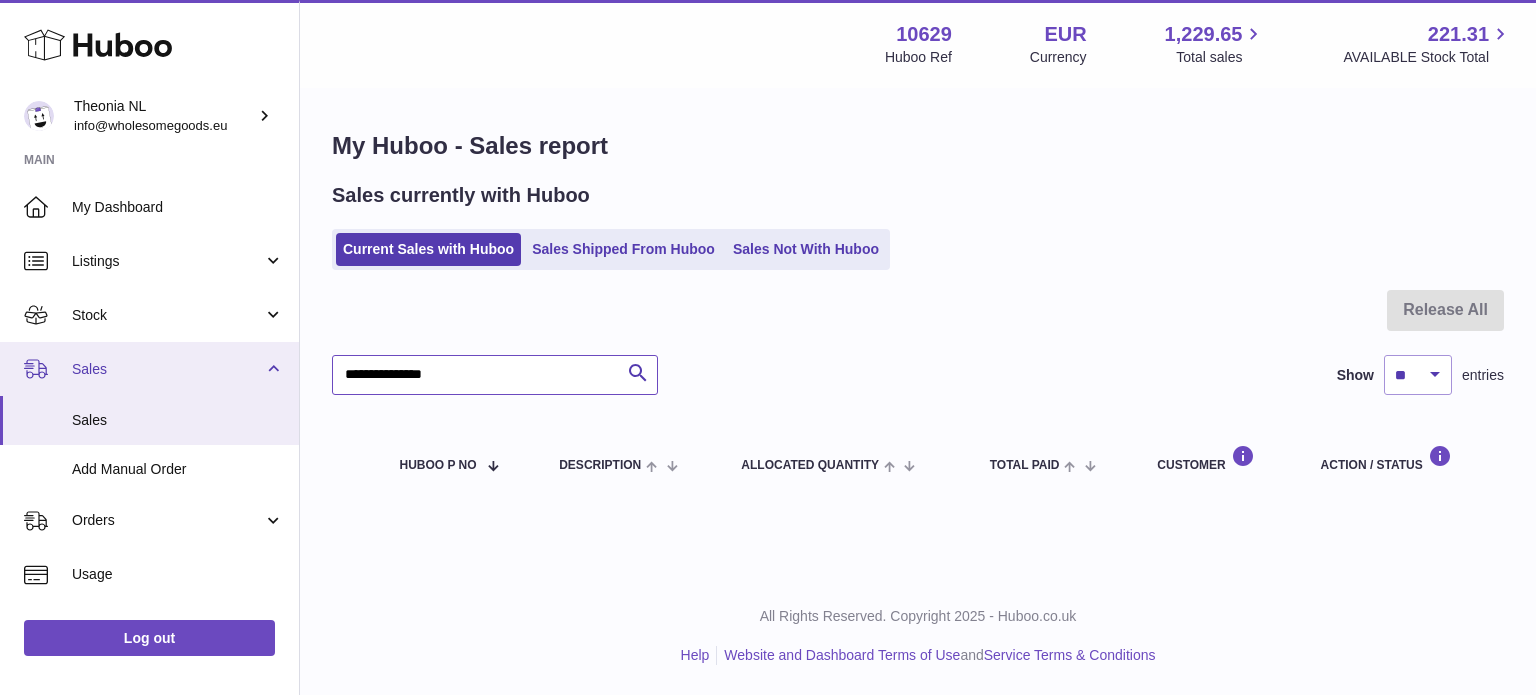 drag, startPoint x: 508, startPoint y: 384, endPoint x: 208, endPoint y: 381, distance: 300.015 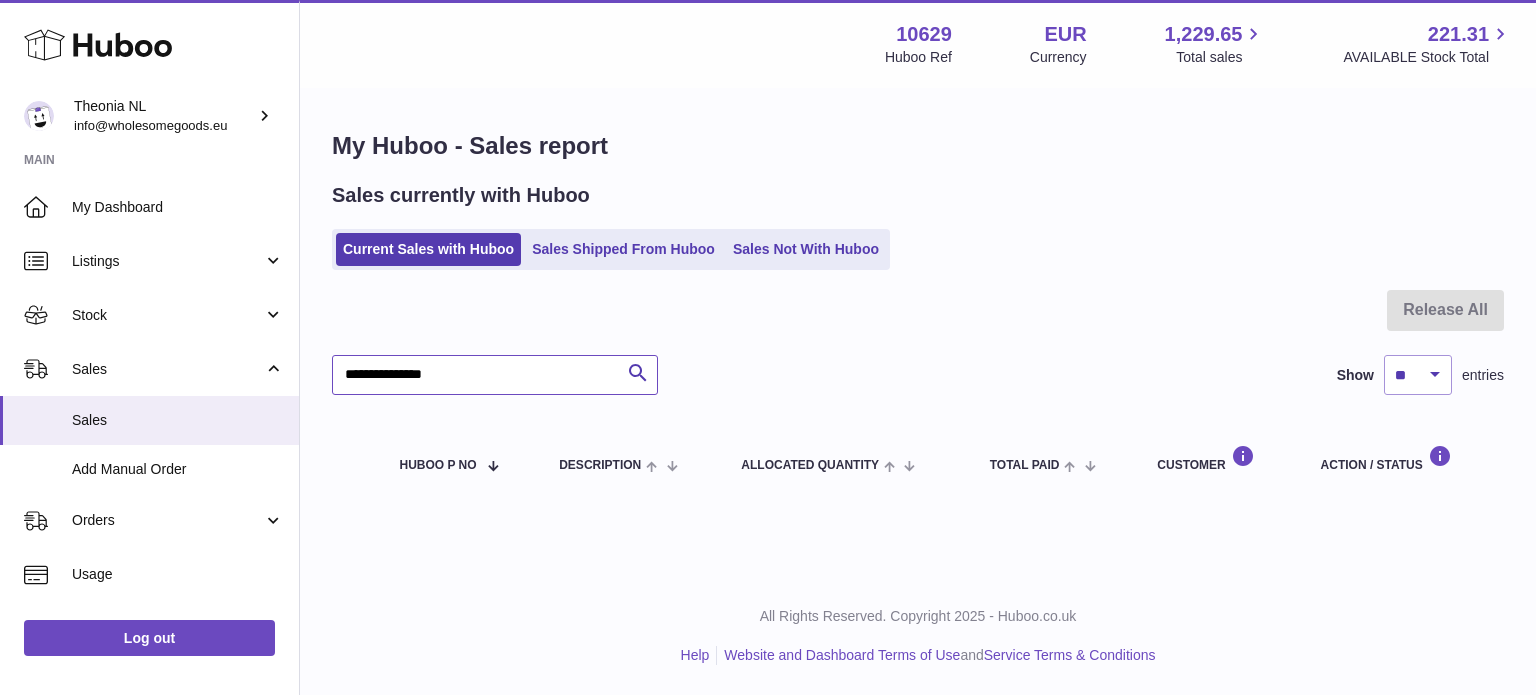 paste 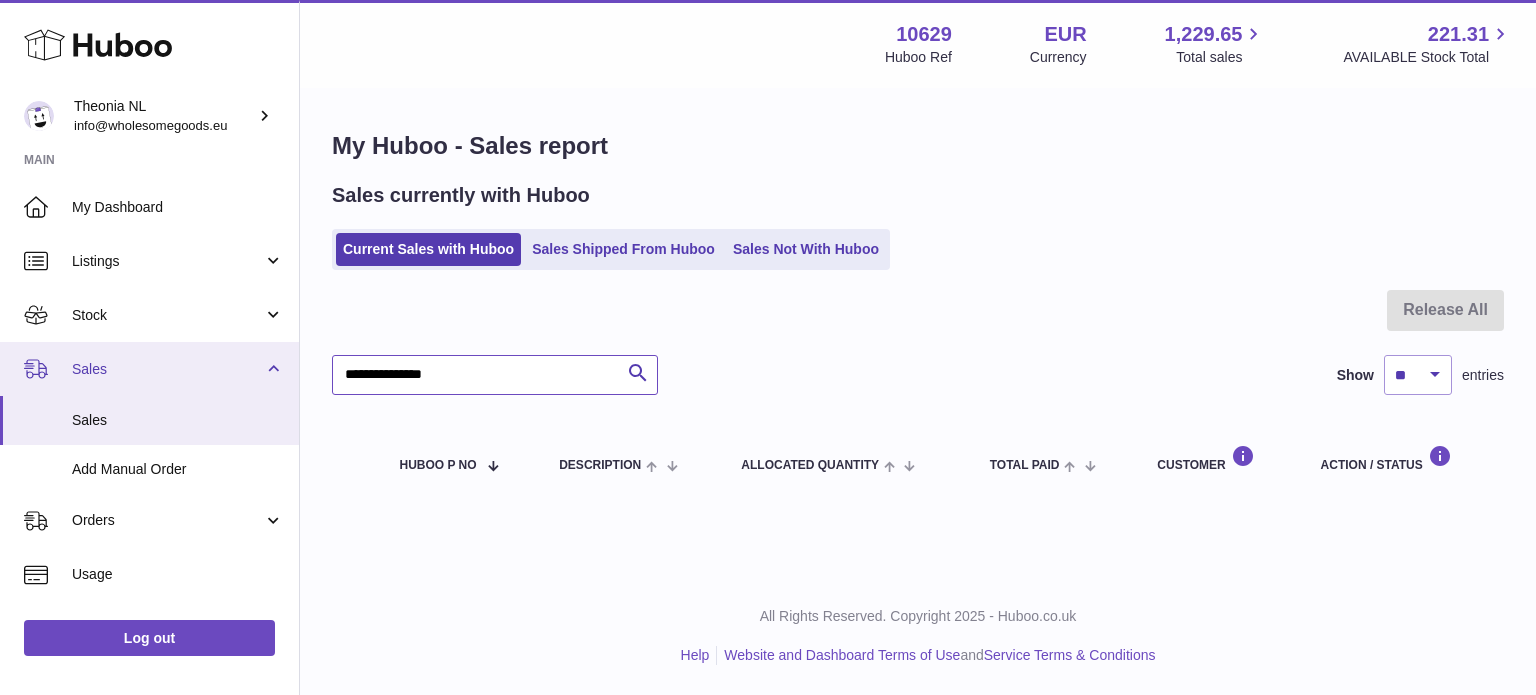 drag, startPoint x: 525, startPoint y: 377, endPoint x: 41, endPoint y: 371, distance: 484.0372 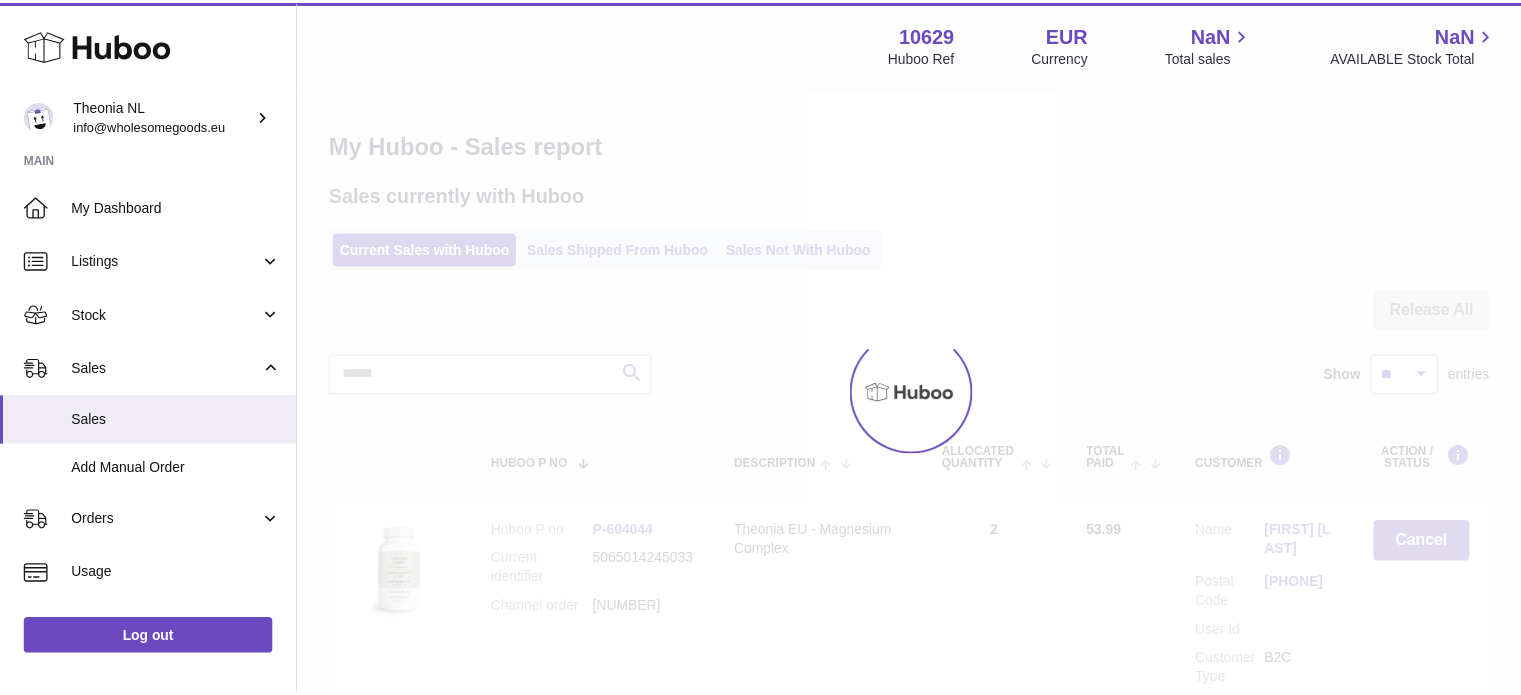 scroll, scrollTop: 0, scrollLeft: 0, axis: both 